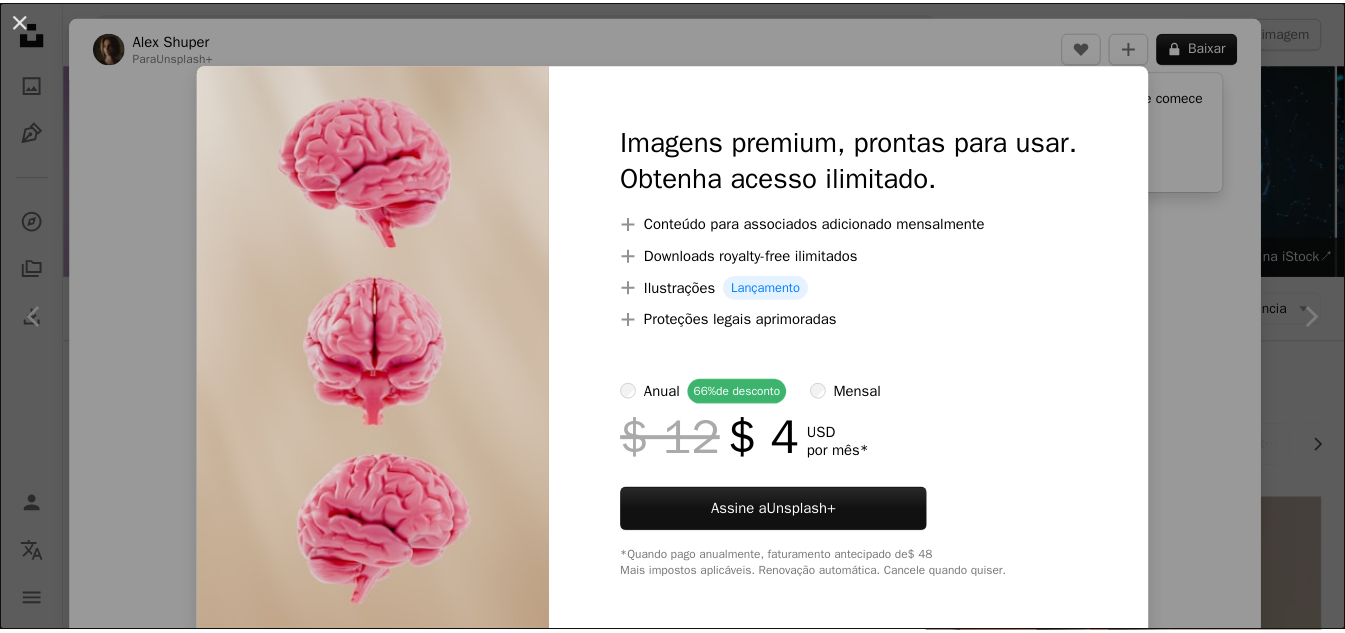 scroll, scrollTop: 1464, scrollLeft: 0, axis: vertical 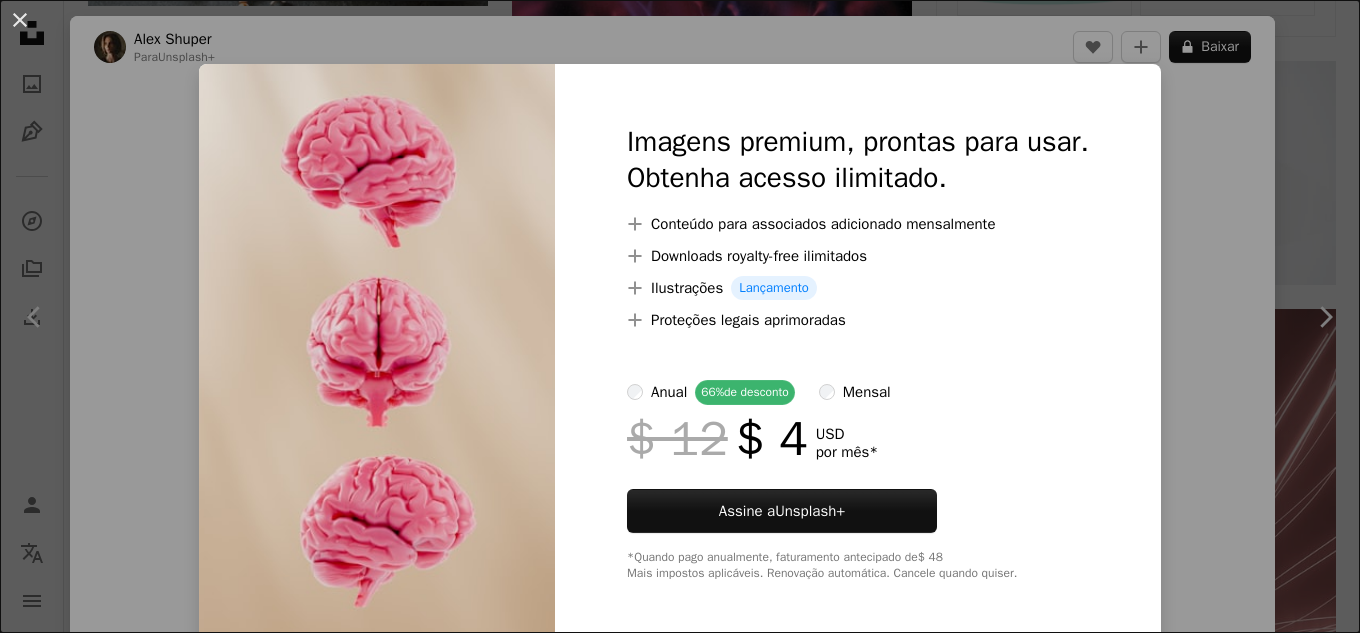 click on "An X shape Imagens premium, prontas para usar. Obtenha acesso ilimitado. A plus sign Conteúdo para associados adicionado mensalmente A plus sign Downloads royalty-free ilimitados A plus sign Ilustrações  Lançamento A plus sign Proteções legais aprimoradas anual 66%  de desconto mensal $ 12   $ 4 USD por mês * Assine a  Unsplash+ *Quando pago anualmente, faturamento antecipado de  $ 48 Mais impostos aplicáveis. Renovação automática. Cancele quando quiser." at bounding box center [680, 316] 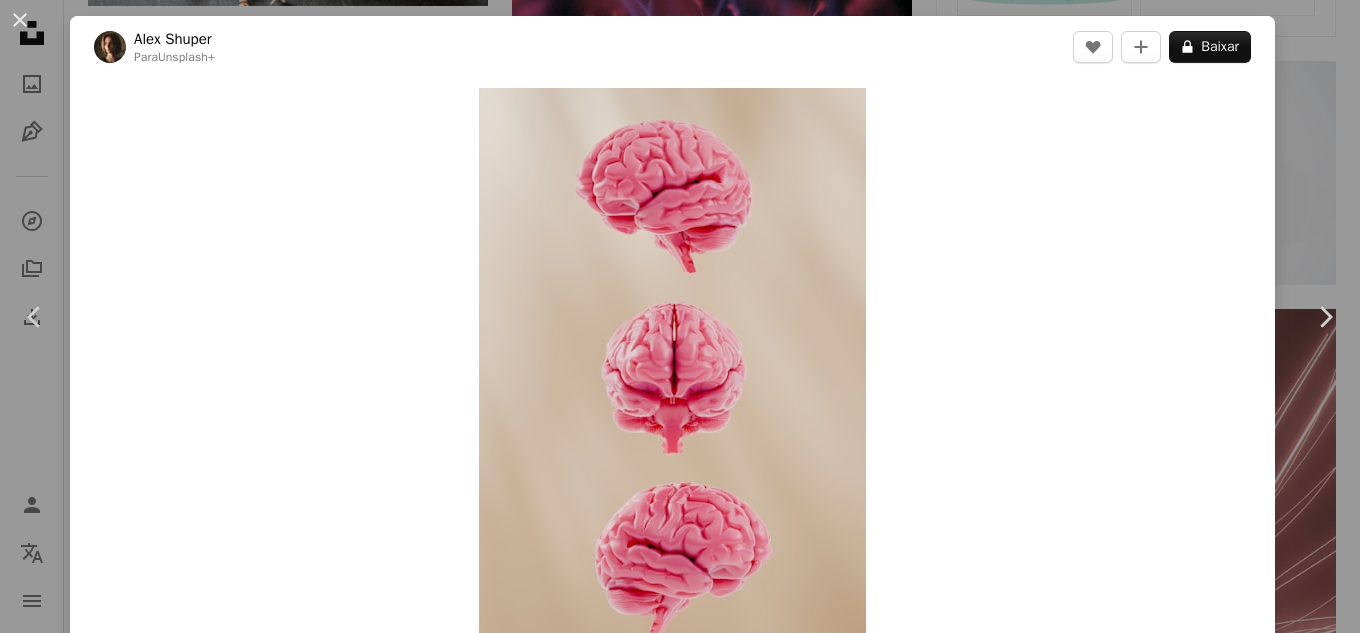 click on "An X shape Chevron left Chevron right Alex Shuper Para Unsplash+ A heart A plus sign A lock Baixar Zoom in Destaque em Renderizações 3D A forward-right arrow Compartilhar More Actions Calendar outlined Publicada em 5 de agosto de 2024 Safety Com a Licença da Unsplash+ papel de parede fundo humano cérebro colorido corpo Imagens Criativas Renderização 3D imagem digital prestar Arte digital anatomia Arte 3D órgão partes do corpo Imagem 3D parte do corpo renderização digital órgãos internos Imagens de domínio público Desta série Chevron right Plus sign for Unsplash+ Plus sign for Unsplash+ Plus sign for Unsplash+ Plus sign for Unsplash+ Plus sign for Unsplash+ Plus sign for Unsplash+ Plus sign for Unsplash+ Plus sign for Unsplash+ Plus sign for Unsplash+ Imagens relacionadas Plus sign for Unsplash+ A heart A plus sign paul campbell Para Unsplash+ A lock Baixar Plus sign for Unsplash+ A heart A plus sign Igor Omilaev Para Unsplash+ A lock Baixar Plus sign for Unsplash+ A heart A plus sign Para" at bounding box center (680, 316) 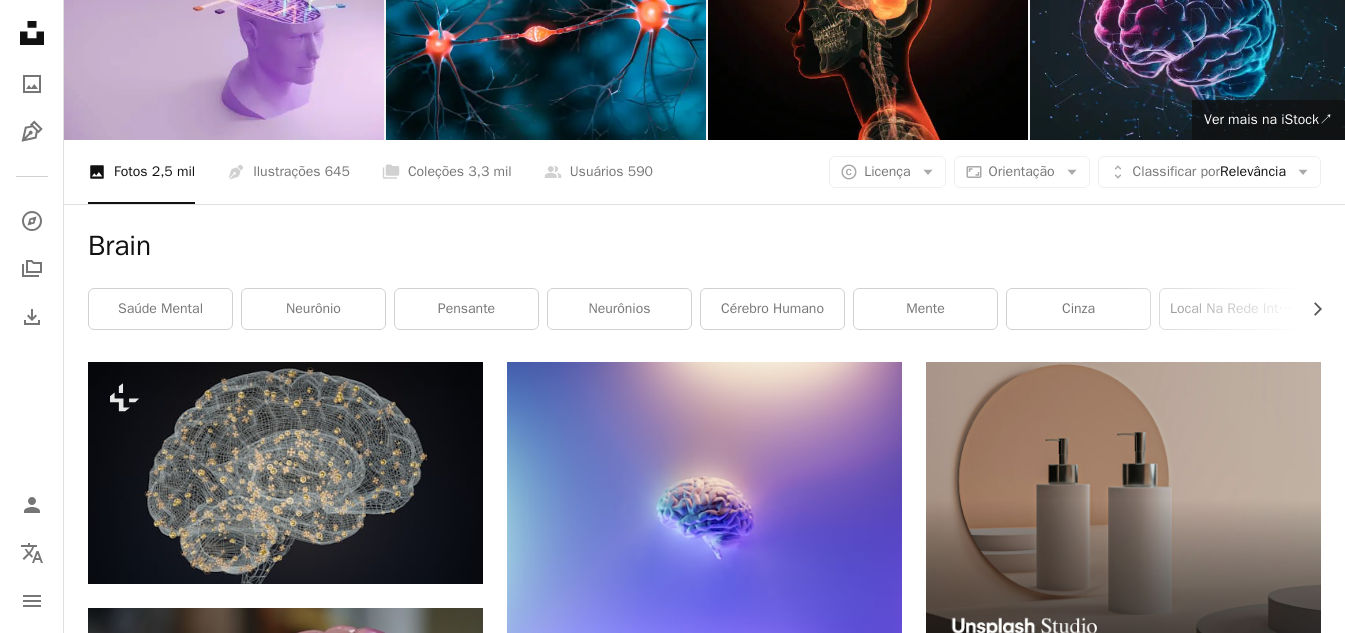 scroll, scrollTop: 0, scrollLeft: 0, axis: both 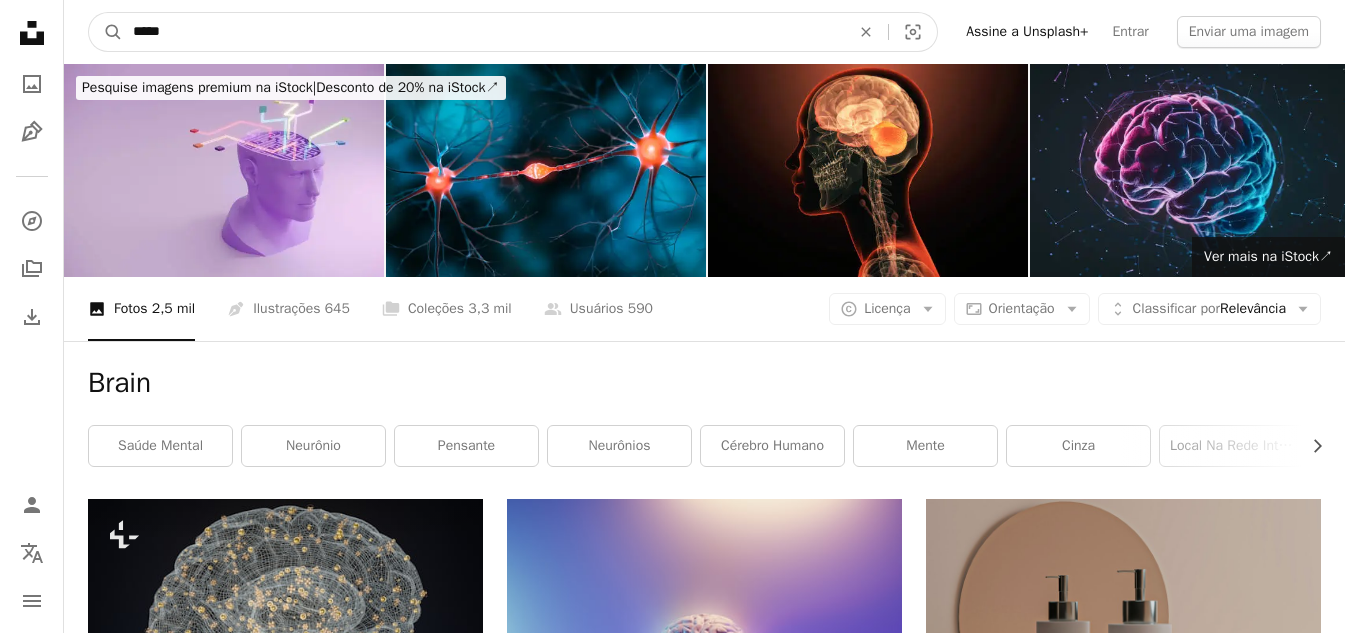click on "*****" at bounding box center [483, 32] 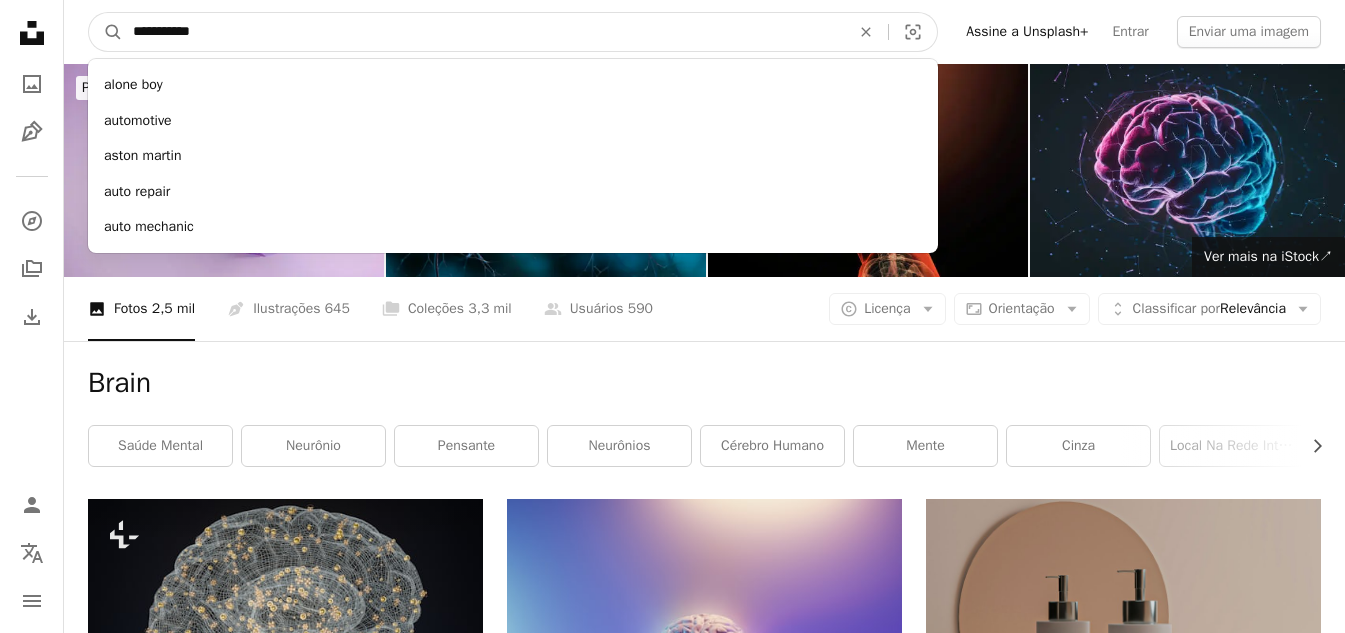 type on "**********" 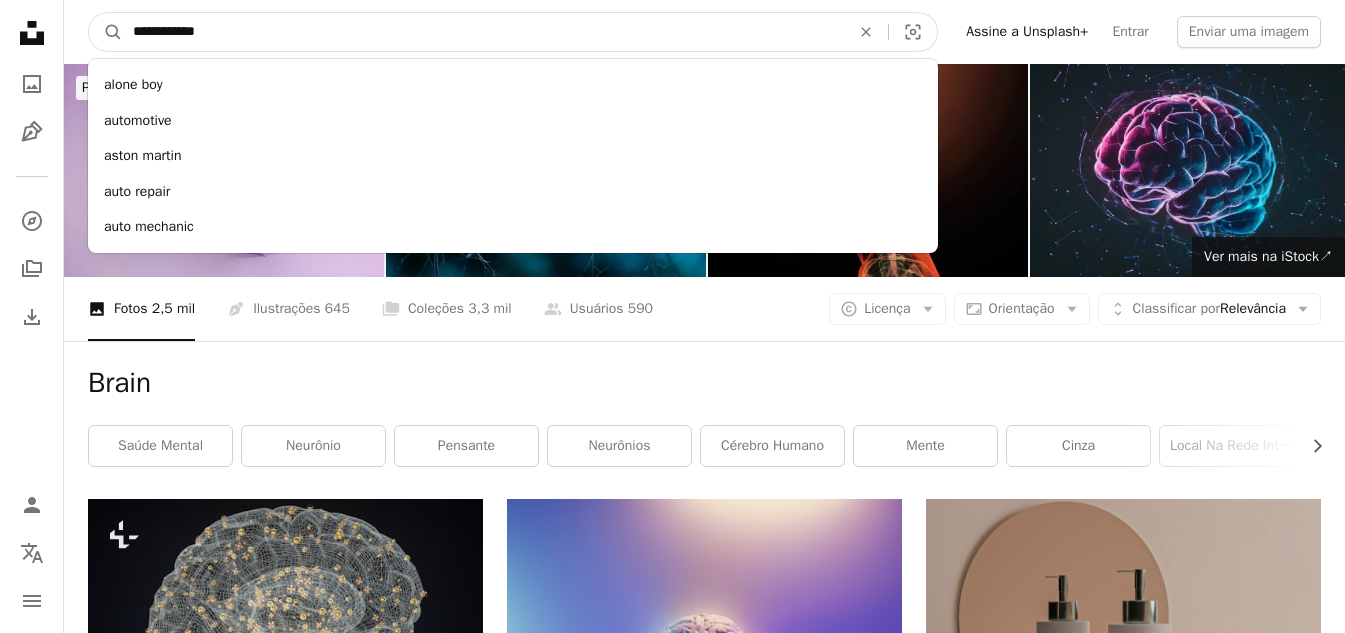click on "A magnifying glass" at bounding box center (106, 32) 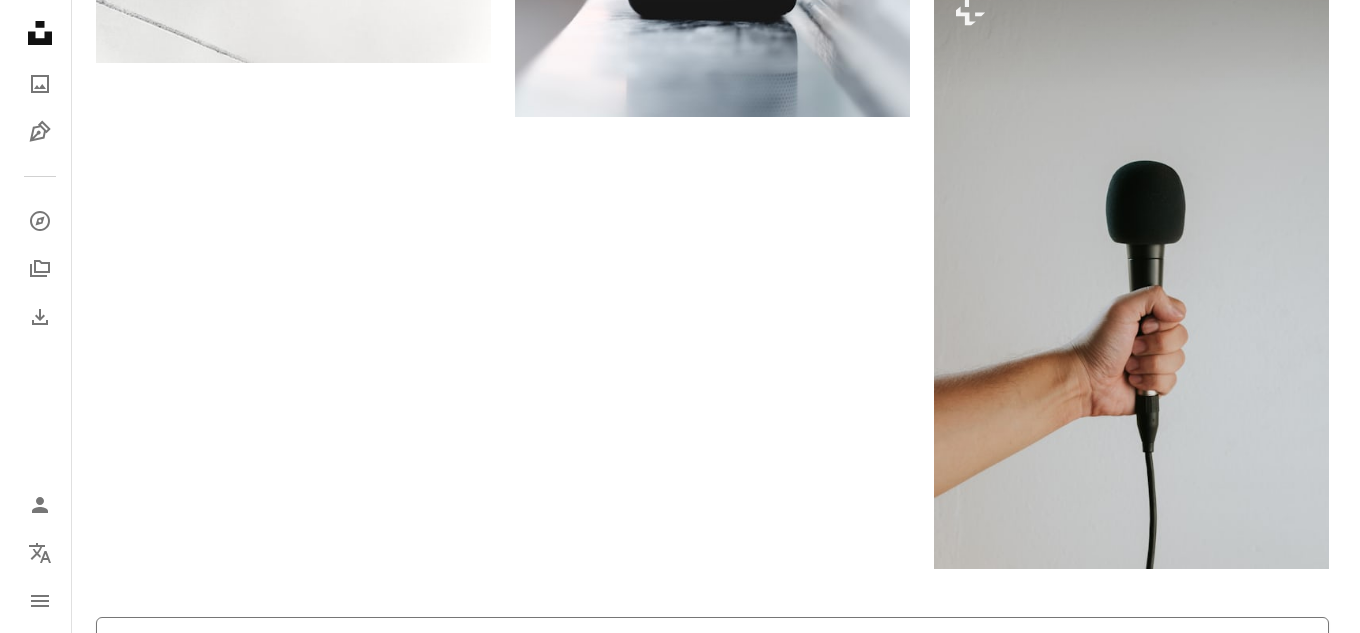scroll, scrollTop: 2900, scrollLeft: 0, axis: vertical 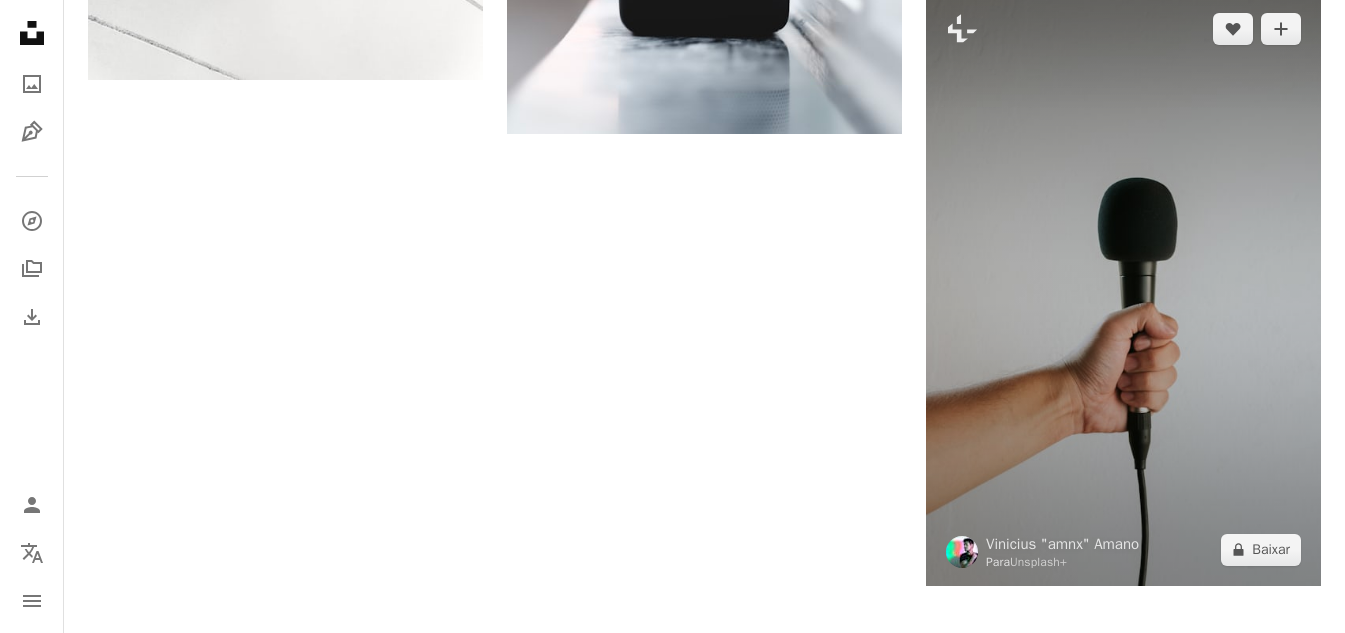 click at bounding box center (1123, 289) 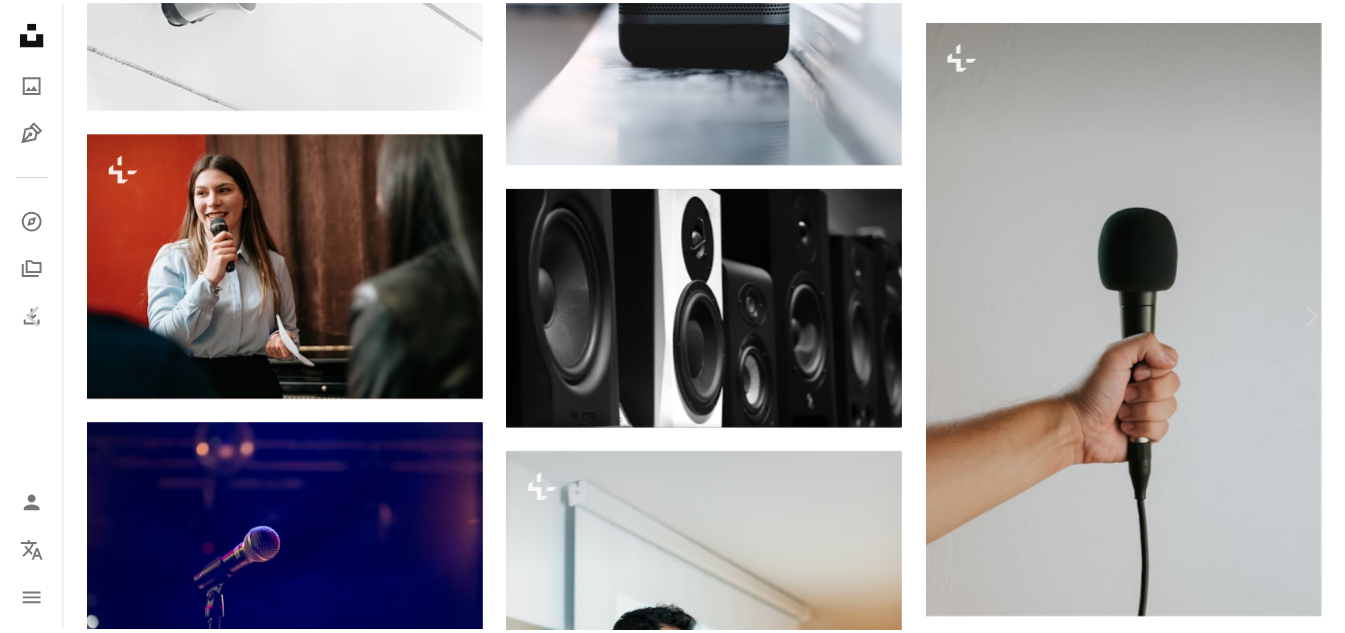 scroll, scrollTop: 100, scrollLeft: 0, axis: vertical 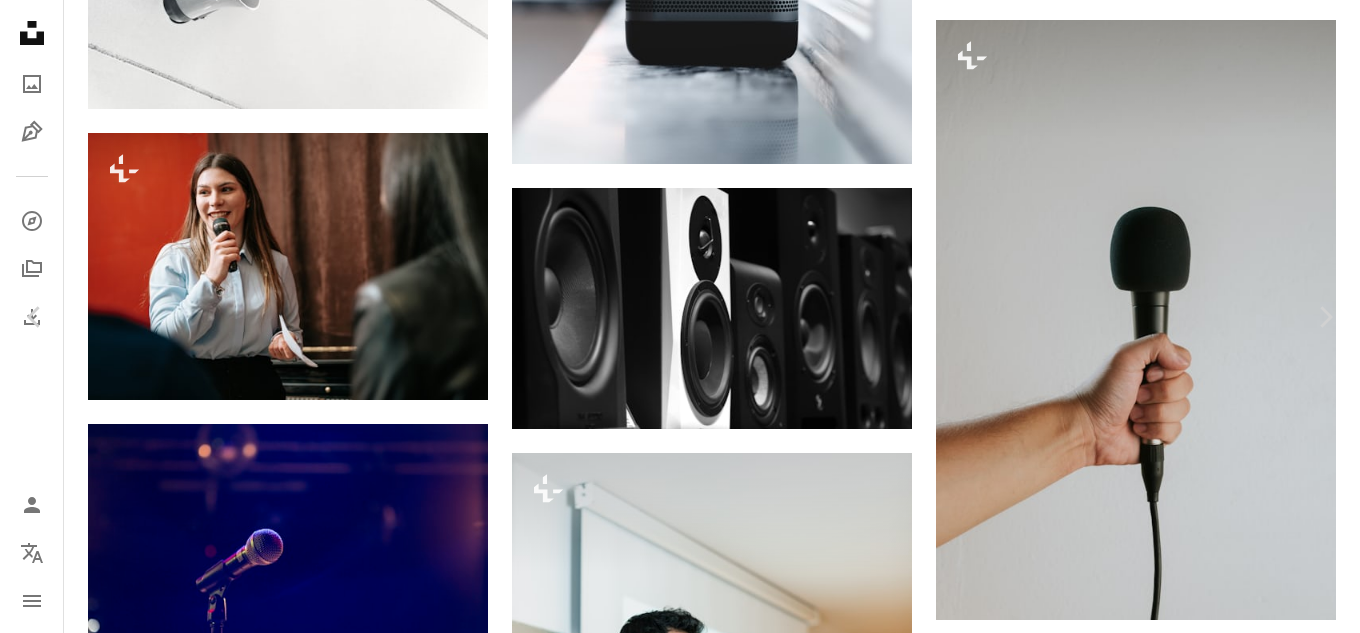 click on "An X shape Chevron left Chevron right Vinicius "amnx" Amano Para Unsplash+ A heart A plus sign A lock Baixar Zoom in A forward-right arrow Compartilhar More Actions Calendar outlined Publicada em 27 de março de 2023 Safety Com a Licença da Unsplash+ escritório Equipe mão mínimo Podcast entrevista reunião de negócios microfone prédio de escritórios espaço de escritório sala de reuniões reunião de equipe produção microfone reunião de grupo podcasting No ar local de trabalho moderno escritório moderno Imagens gratuitas Desta série Plus sign for Unsplash+ Plus sign for Unsplash+ Plus sign for Unsplash+ Plus sign for Unsplash+ Imagens relacionadas Plus sign for Unsplash+ A heart A plus sign A. C. Para Unsplash+ A lock Baixar Plus sign for Unsplash+ A heart A plus sign A. C. Para Unsplash+ A lock Baixar Plus sign for Unsplash+ A heart A plus sign A. C. Para Unsplash+ A lock Baixar Plus sign for Unsplash+ A heart A plus sign Getty Images Para Unsplash+ A lock Baixar Plus sign for Unsplash+" at bounding box center (680, 4536) 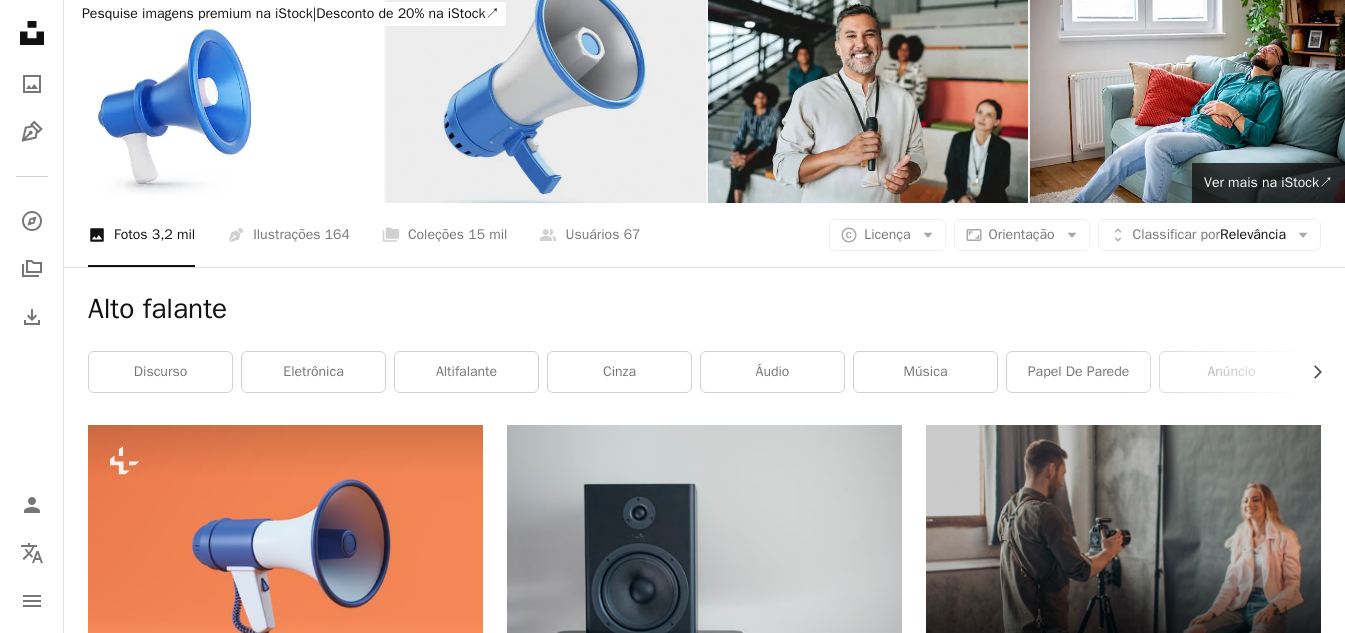 scroll, scrollTop: 0, scrollLeft: 0, axis: both 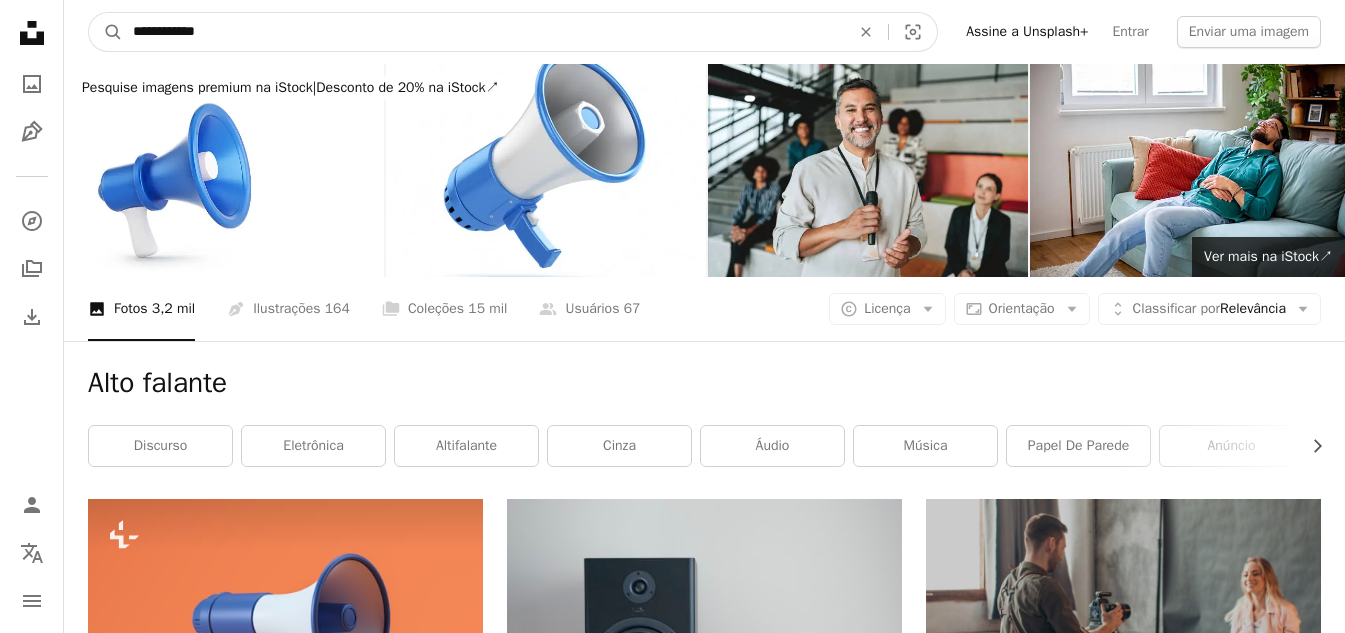 drag, startPoint x: 534, startPoint y: 42, endPoint x: -116, endPoint y: -1, distance: 651.4208 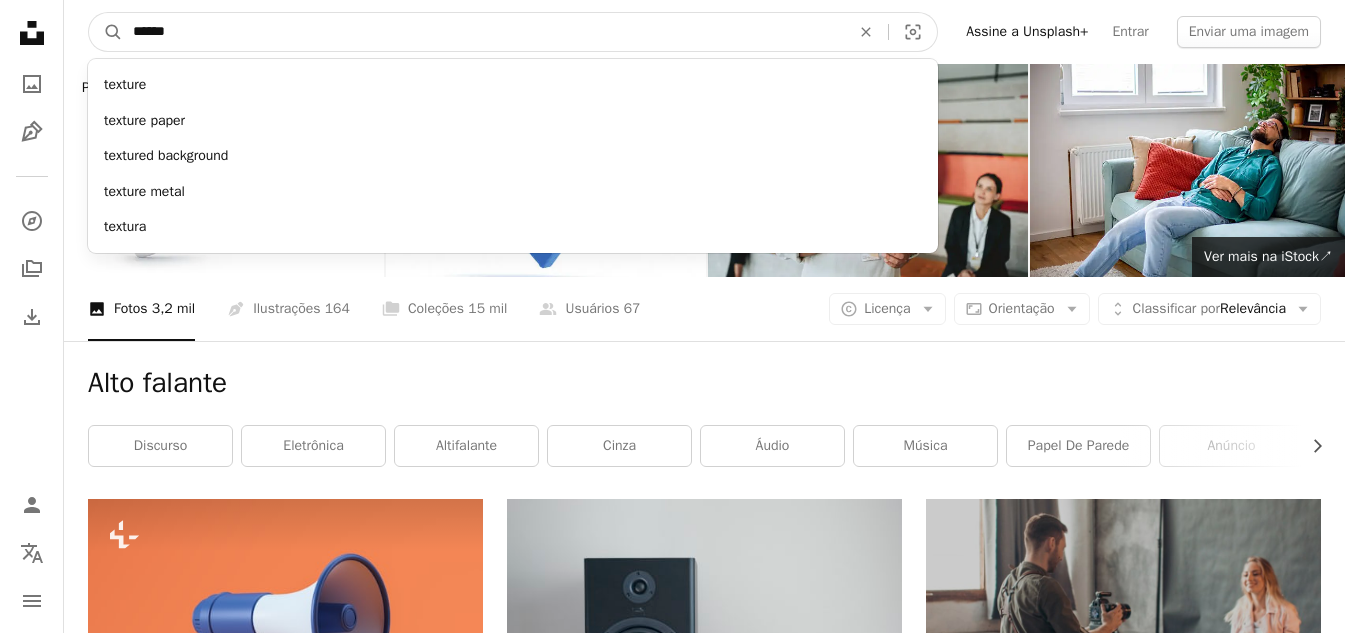 type on "*******" 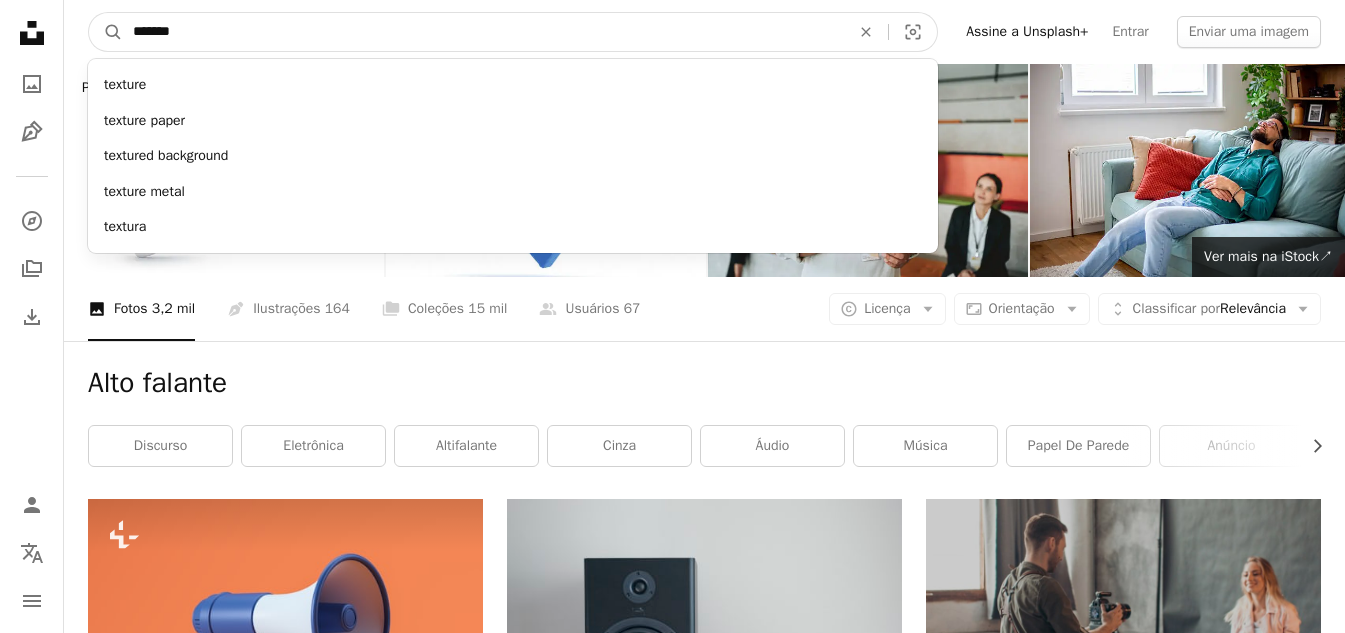 click on "A magnifying glass" at bounding box center (106, 32) 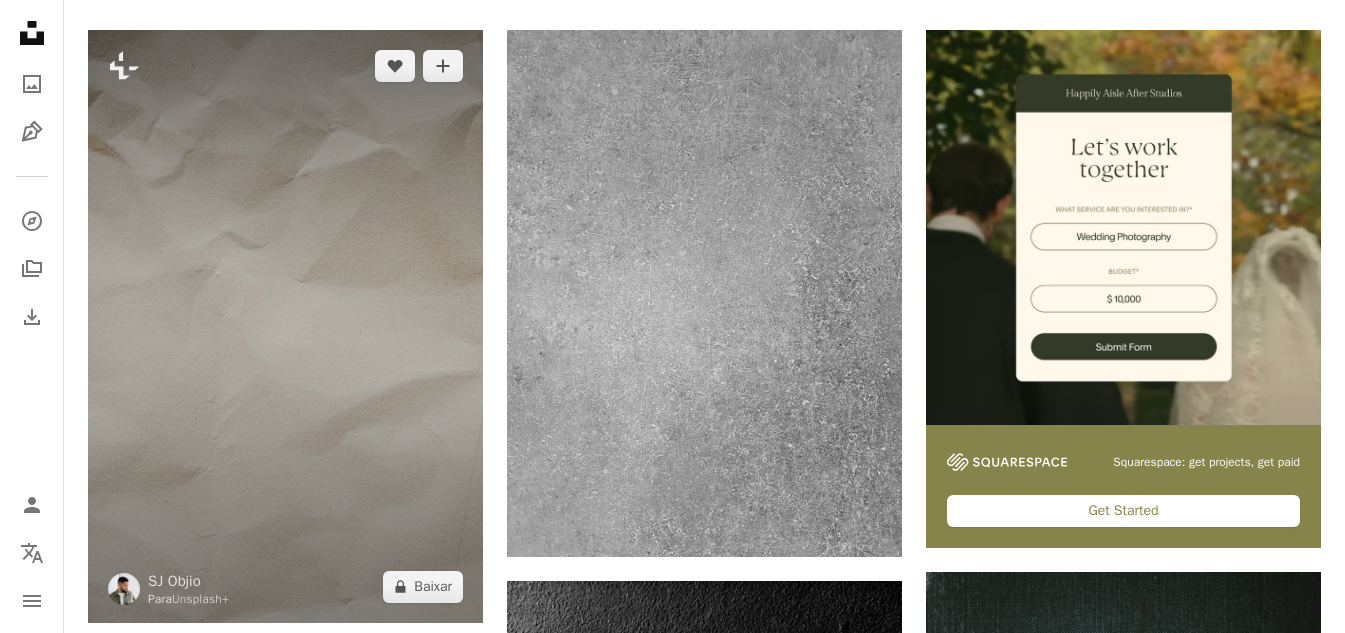 scroll, scrollTop: 500, scrollLeft: 0, axis: vertical 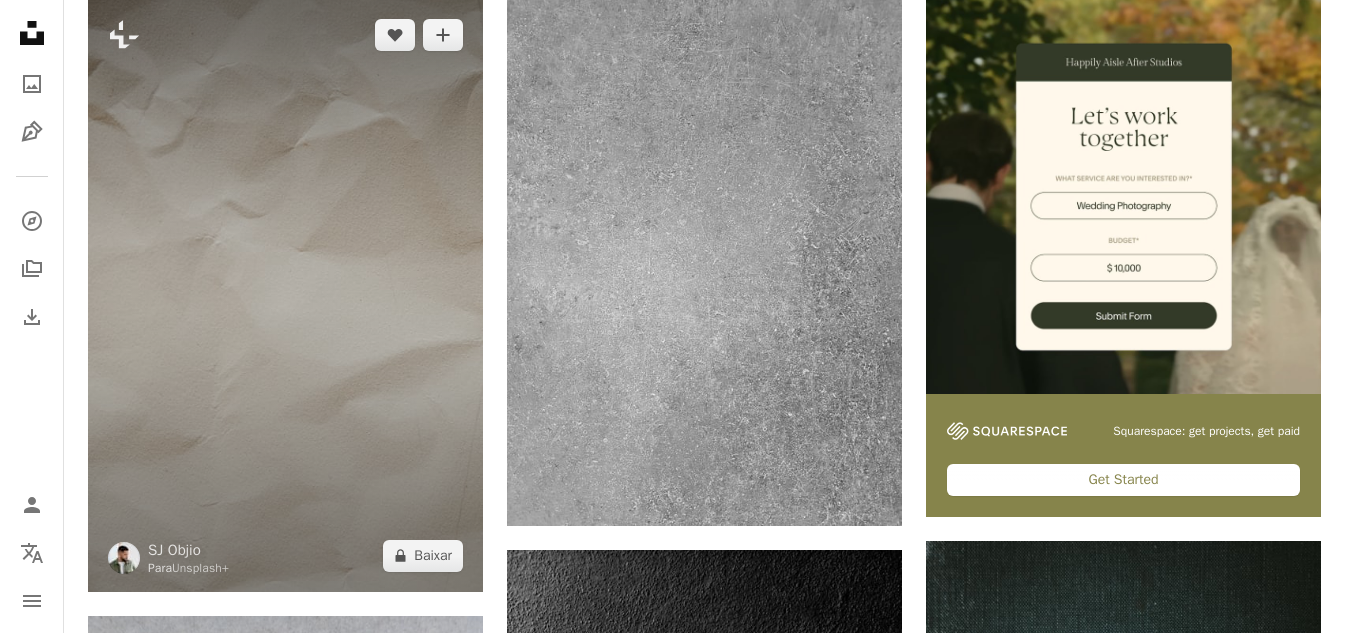 click at bounding box center [285, 295] 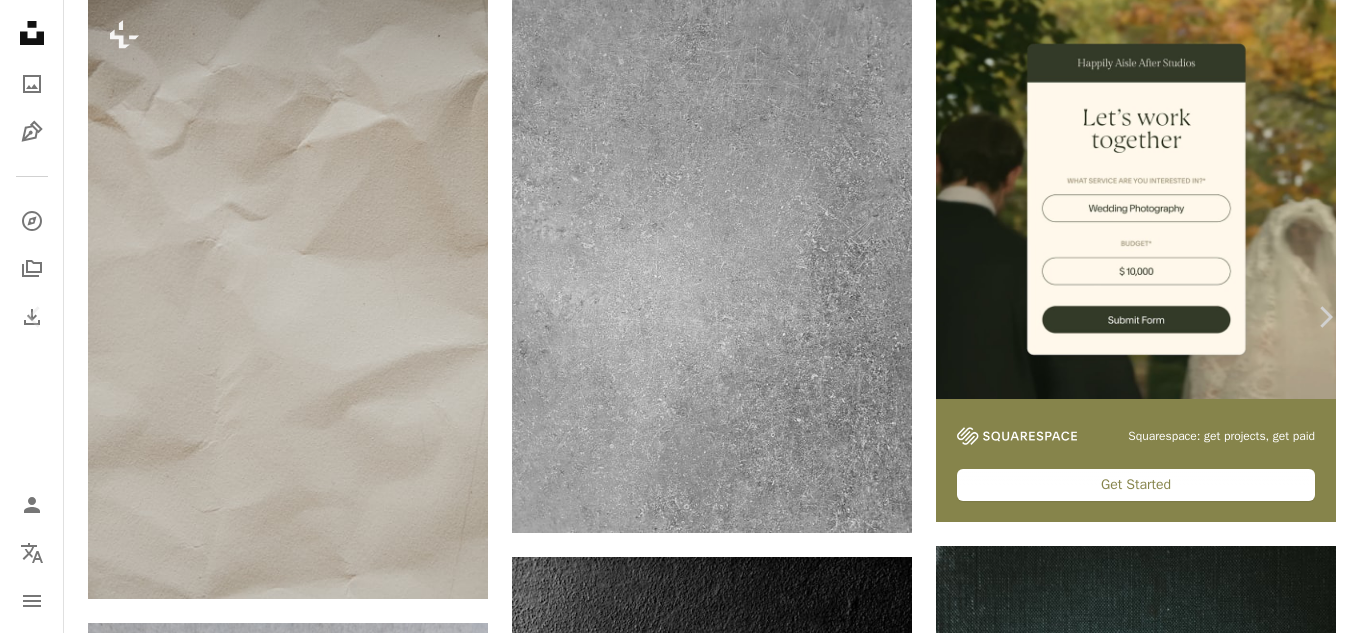 click on "An X shape Chevron left Chevron right Chevron right SJ Objio Para Unsplash+ A heart A plus sign A lock Baixar Zoom in Destaque em Texturas A forward-right arrow Compartilhar More Actions A map marker [CITY], [COUNTRY] Calendar outlined Publicada em 9 de janeiro de 2023 Safety Com a Licença da Unsplash+ textura textura do papel papel padrão mínimo minimalista Wallpapers Fundos textura de papel velho papel de textura papel amassado brilhante papel vintage pergaminho espaço negativo fundo da textura do papel quadro de avisos espaço de cópia espaço para texto [COUNTRY] | Fotos gratuitas Imagens relacionadas Plus sign for Unsplash+ A heart A plus sign Kateryna Hliznitsova Para Unsplash+ A lock Baixar Plus sign for Unsplash+ A heart A plus sign Mathilde Langevin Para Unsplash+ A lock Baixar Plus sign for Unsplash+ A heart A plus sign Hans Isaacson Para Unsplash+ A lock Baixar Plus sign for Unsplash+ A heart A plus sign Hans Isaacson Para Unsplash+ A lock Baixar Plus sign for Unsplash+ A heart A plus sign Para Cj" at bounding box center (680, 5615) 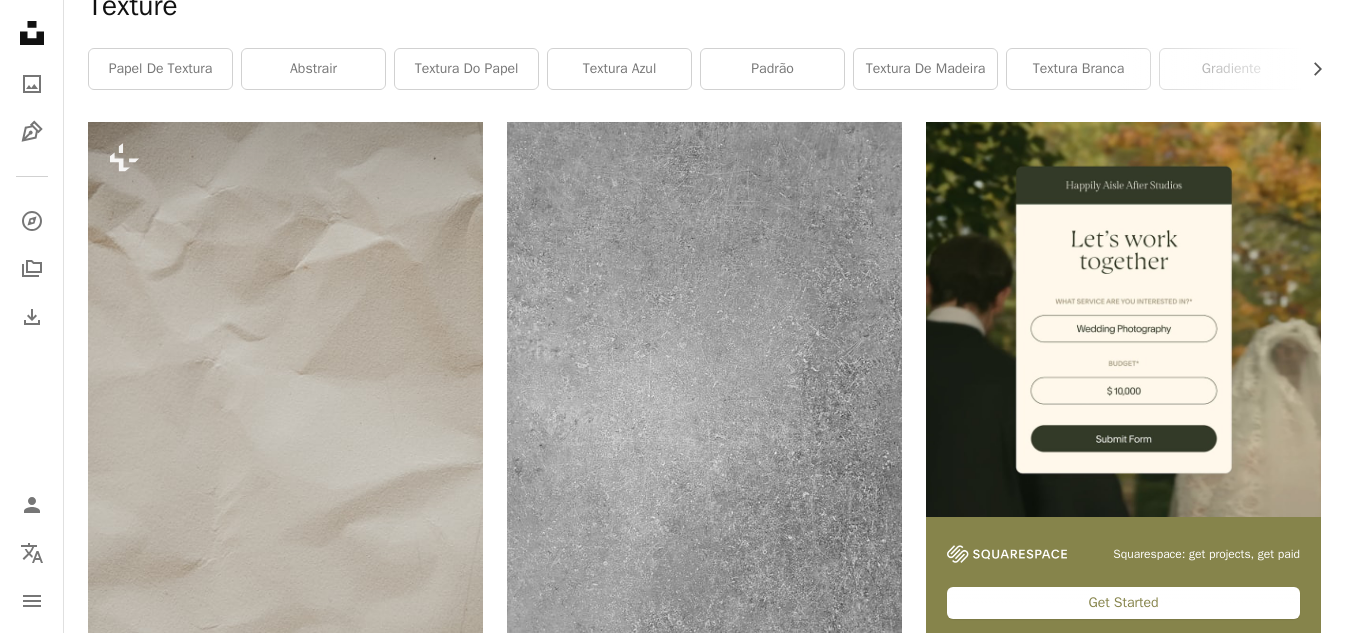 scroll, scrollTop: 0, scrollLeft: 0, axis: both 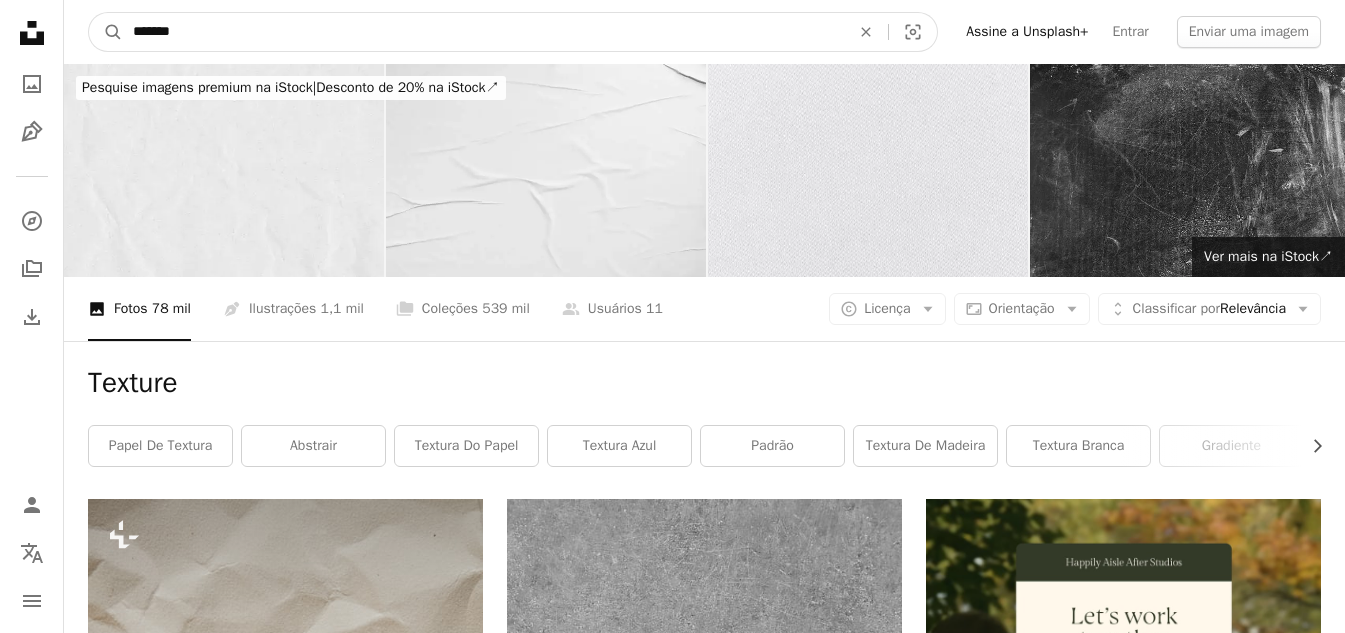 click on "*******" at bounding box center (483, 32) 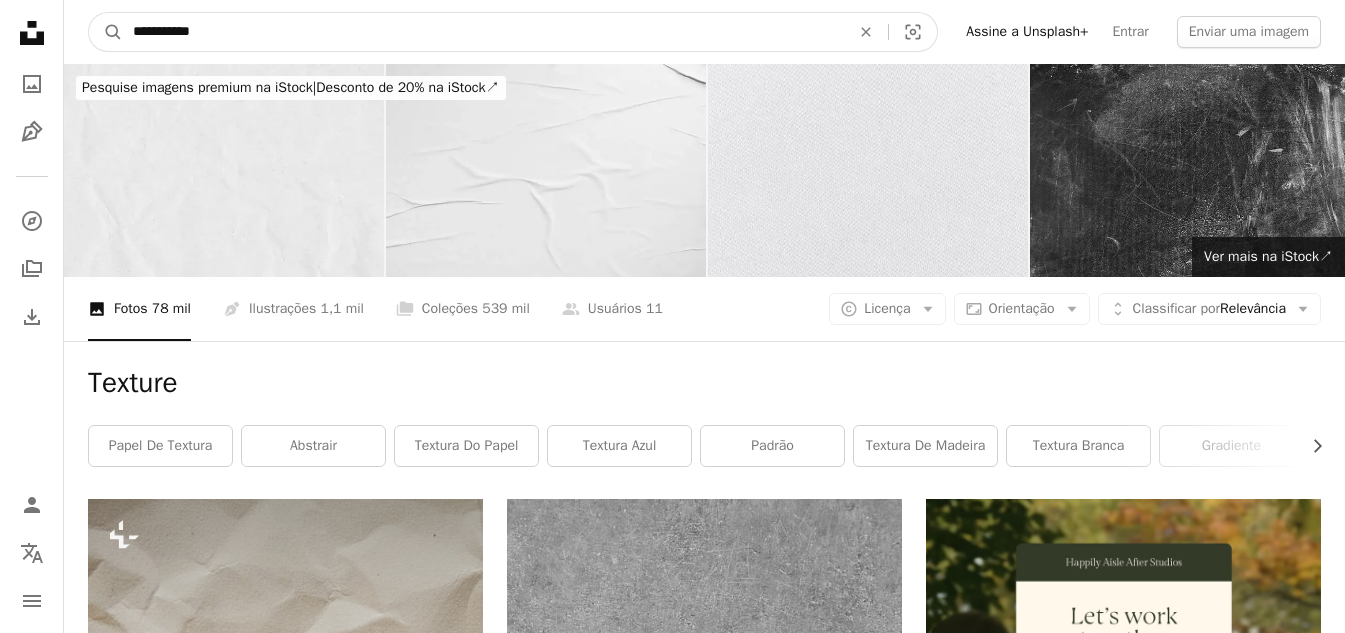 type on "**********" 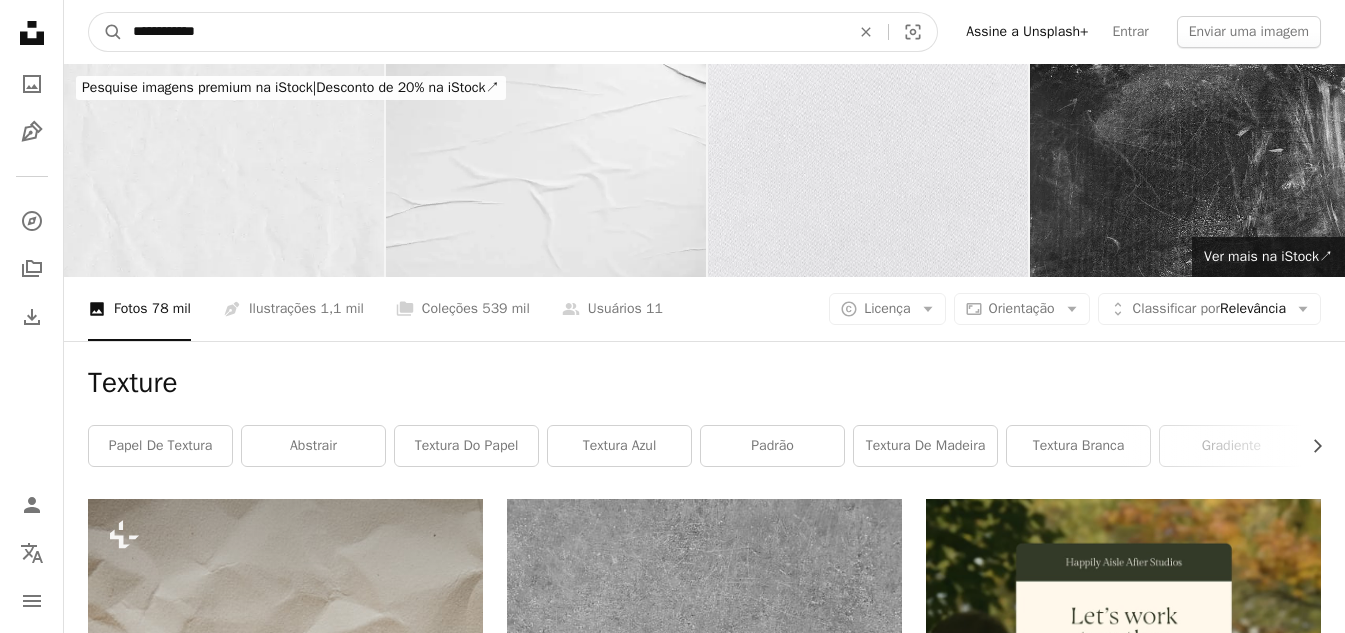 click on "A magnifying glass" at bounding box center [106, 32] 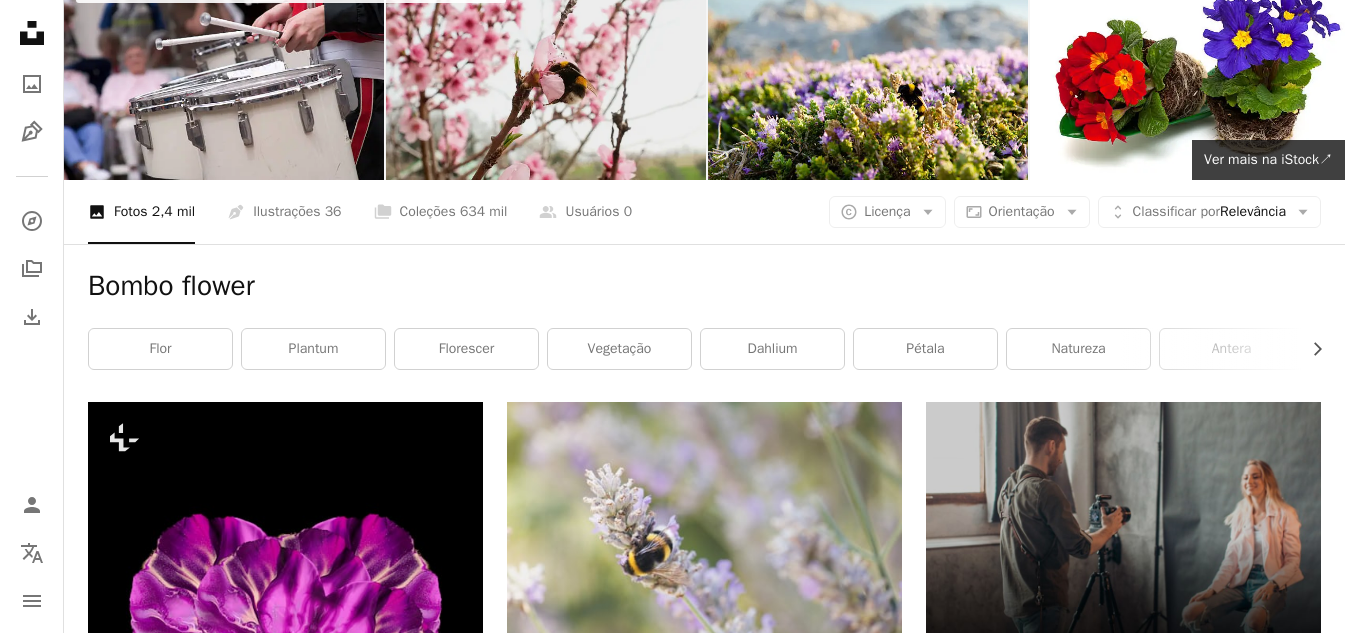 scroll, scrollTop: 0, scrollLeft: 0, axis: both 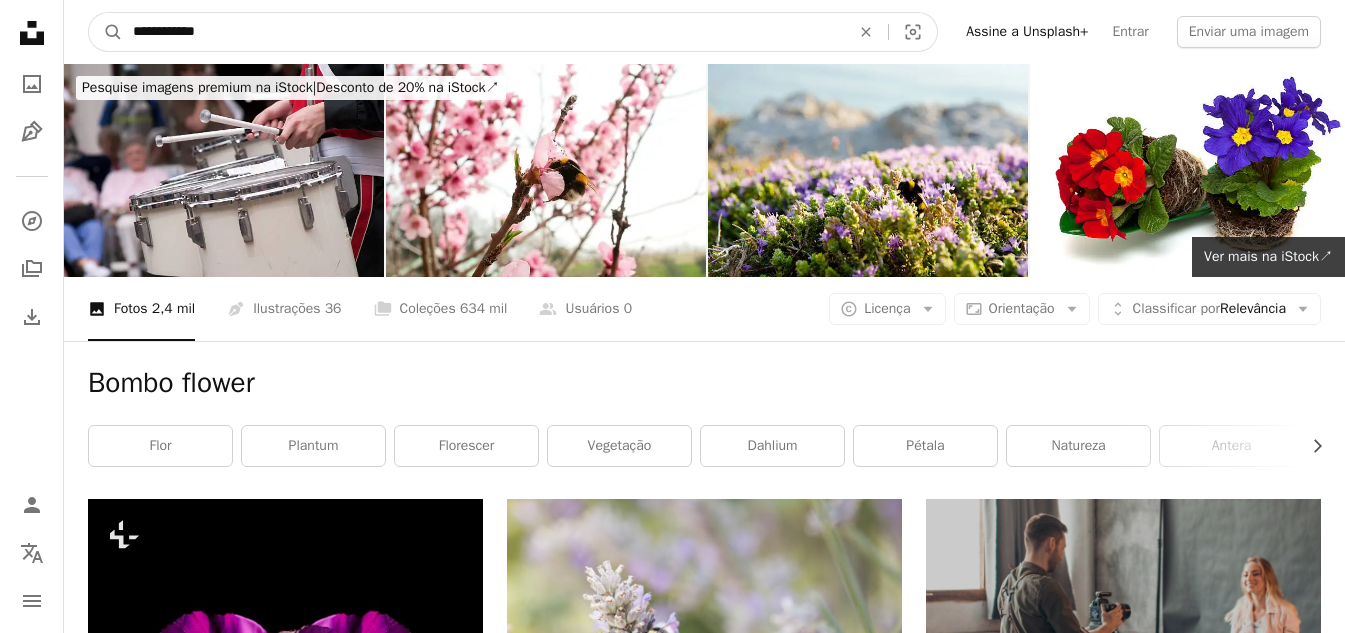 click on "**********" at bounding box center [483, 32] 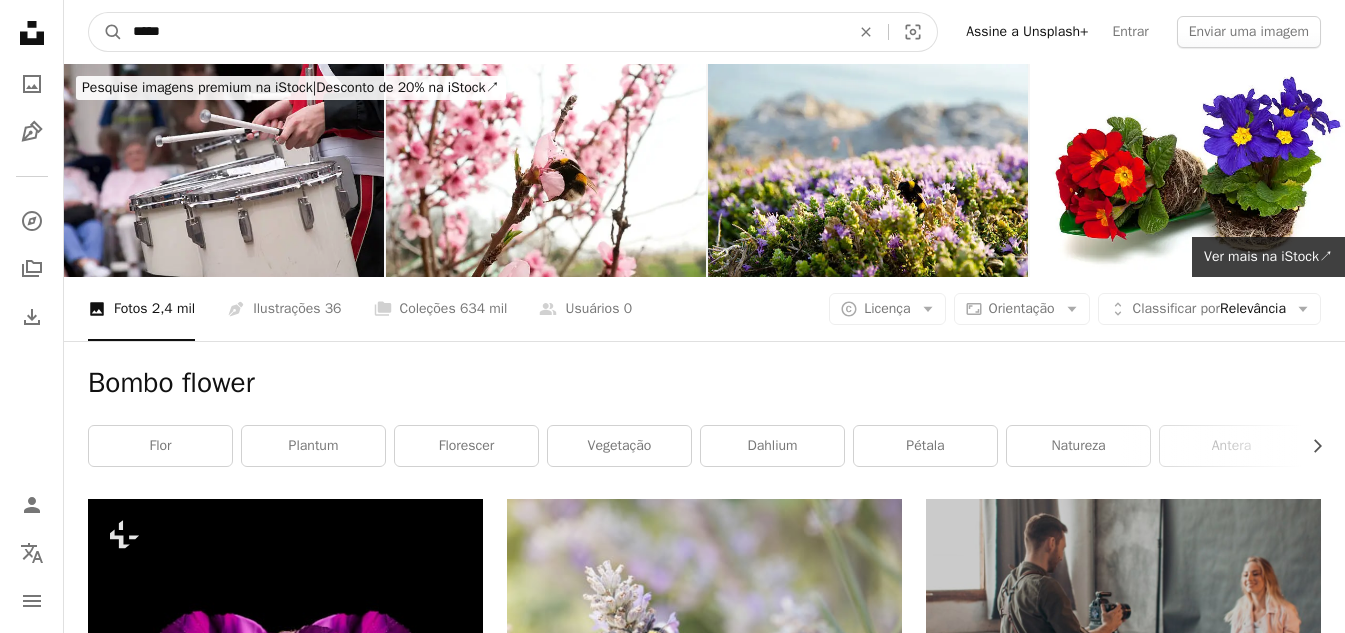type on "******" 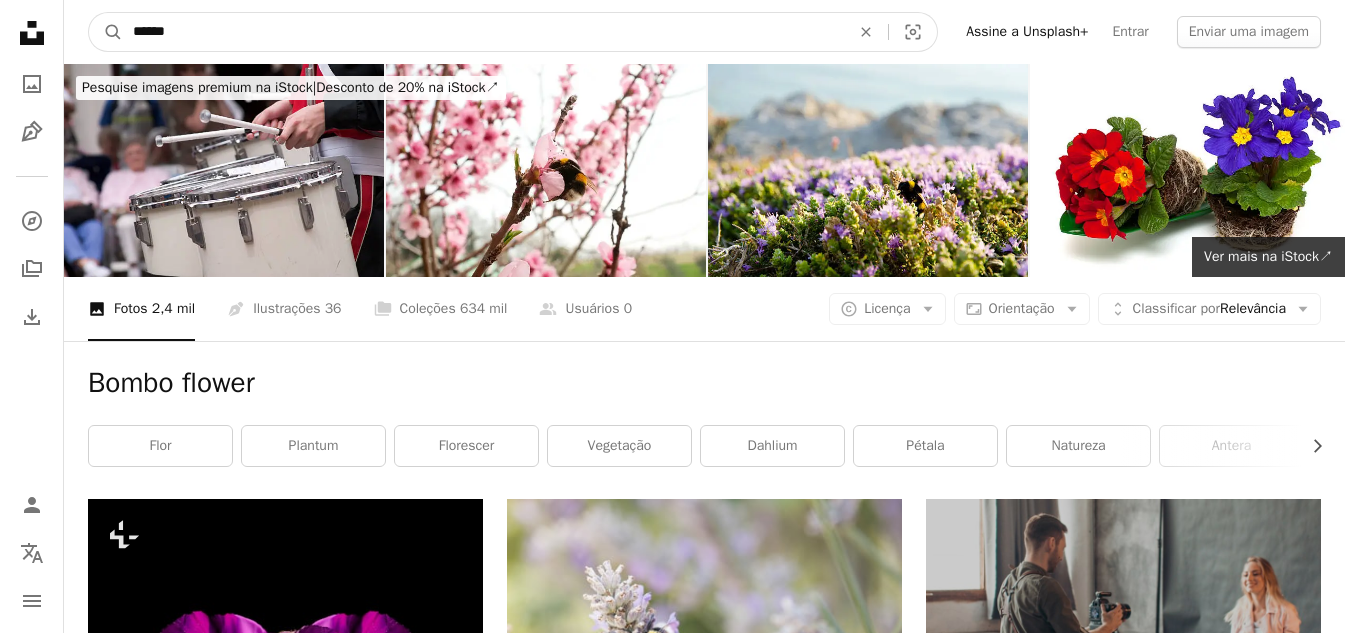 click on "A magnifying glass" at bounding box center (106, 32) 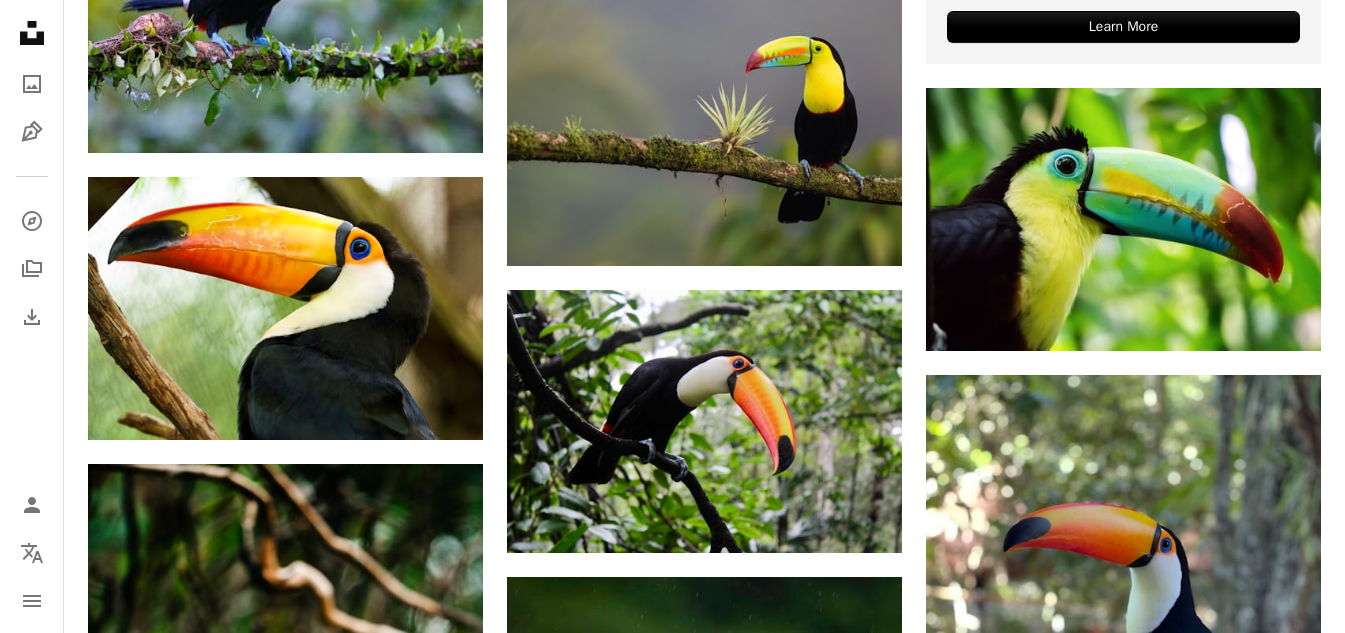 scroll, scrollTop: 1000, scrollLeft: 0, axis: vertical 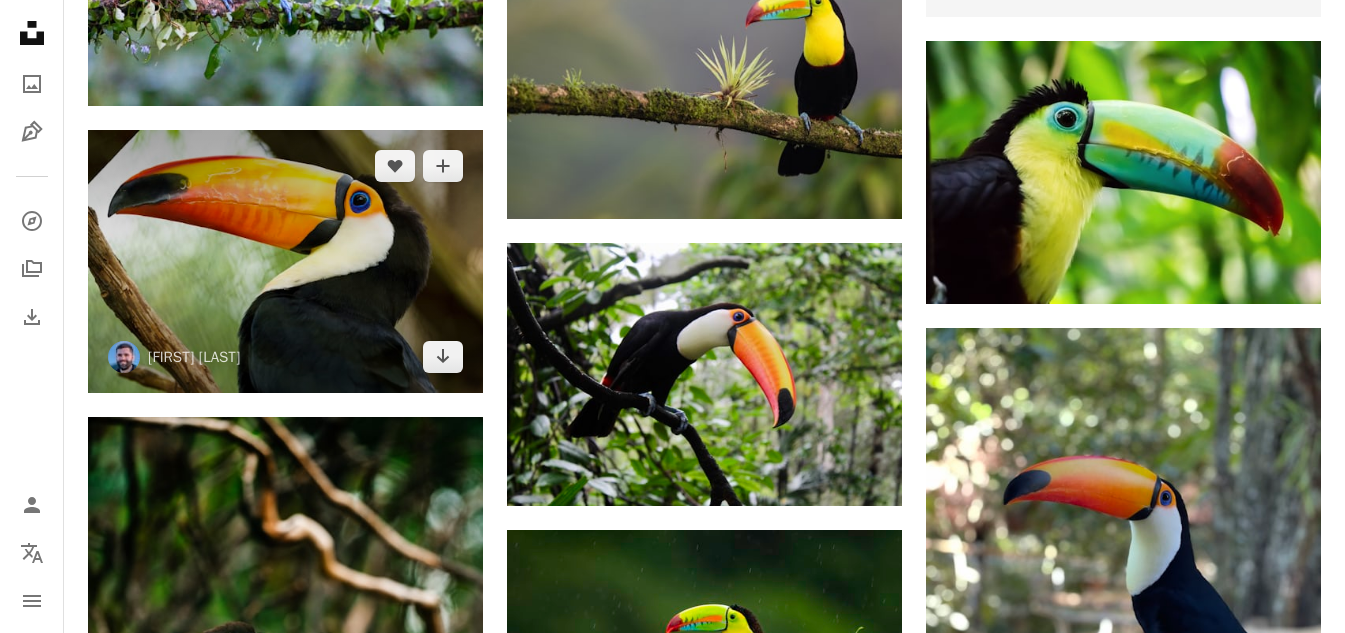 click at bounding box center [285, 262] 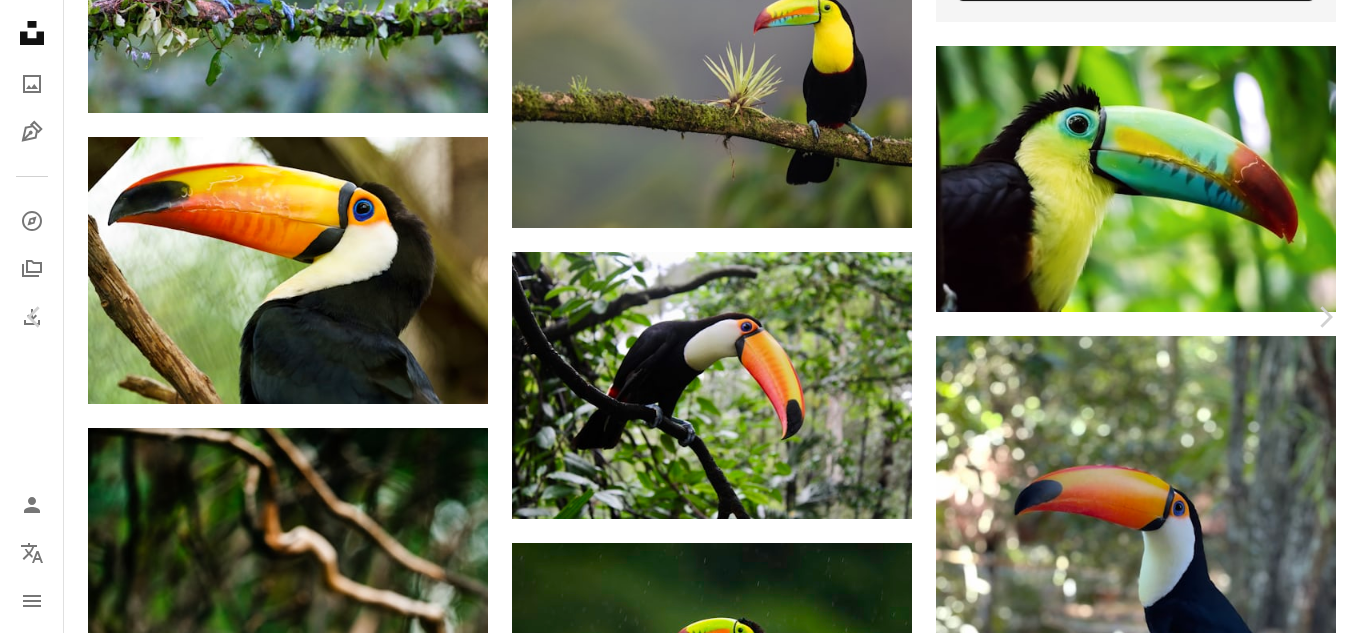 click on "Baixar gratuitamente" at bounding box center (1140, 3484) 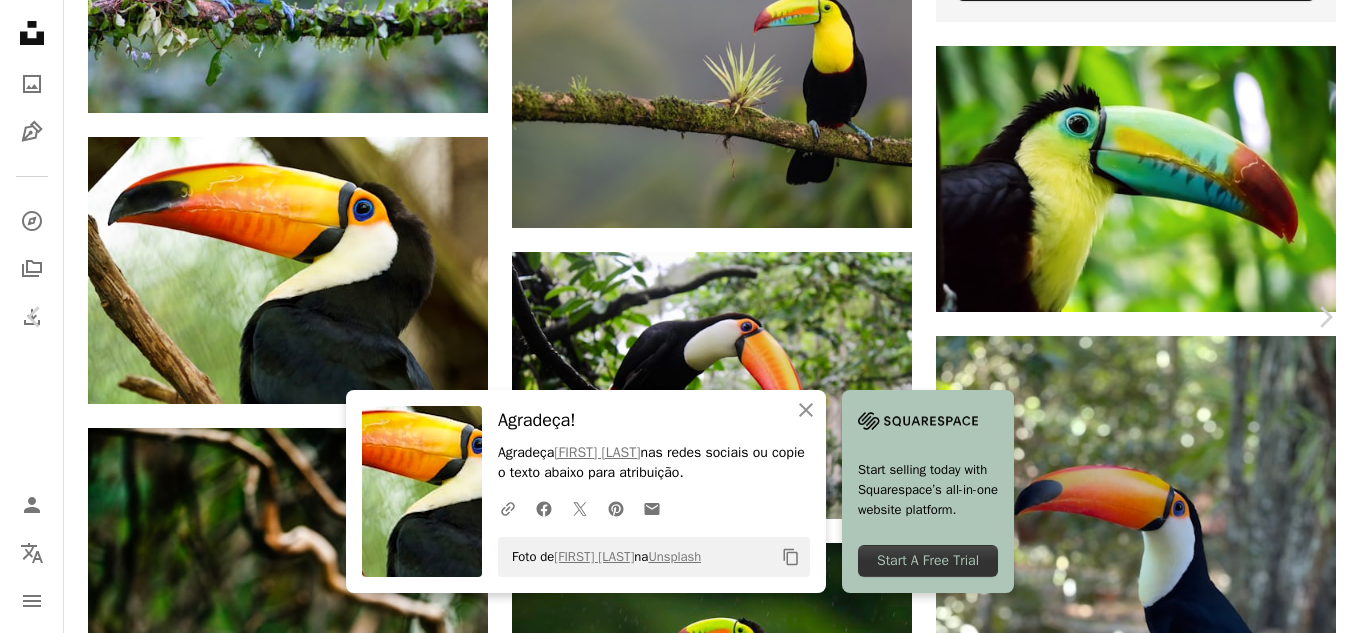 click on "An X shape Chevron left Chevron right An X shape Fechar Agradeça! Agradeça [FIRST] [LAST] nas redes sociais ou copie o texto abaixo para atribuição. A URL sharing icon (chains) Facebook icon X (formerly Twitter) icon Pinterest icon An envelope Foto de [FIRST] [LAST] na Unsplash Copy content Start selling today with Squarespace’s all-in-one website platform. Start A Free Trial [FIRST] [LAST] cifilter A heart A plus sign Baixar gratuitamente Chevron down Zoom in Visualizações 685.441 Downloads 4.982 A forward-right arrow Compartilhar Info icon Informações More Actions A map marker [CITY] Zoo at Grassmere, [CITY], [COUNTRY] Calendar outlined Publicada em 11 de abril de 2021 Camera SONY, ILCE-7RM3 Safety Uso gratuito sob a Licença da Unsplash pássaro tropical Tucano animal [COUNTRY] bico Imagens de domínio público Pesquise imagens premium relacionadas na iStock | Economize 20% com o código UNSPLASH20 Ver mais na iStock ↗ Imagens relacionadas A heart SLNC" at bounding box center (680, 3753) 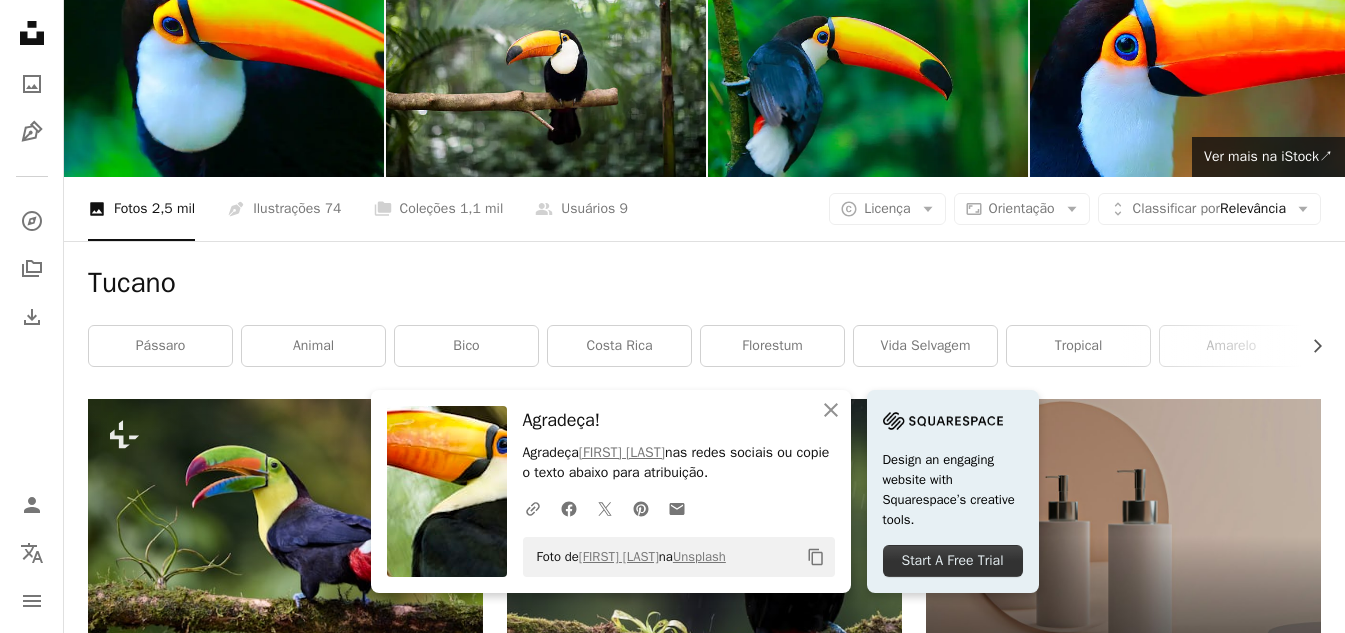 scroll, scrollTop: 0, scrollLeft: 0, axis: both 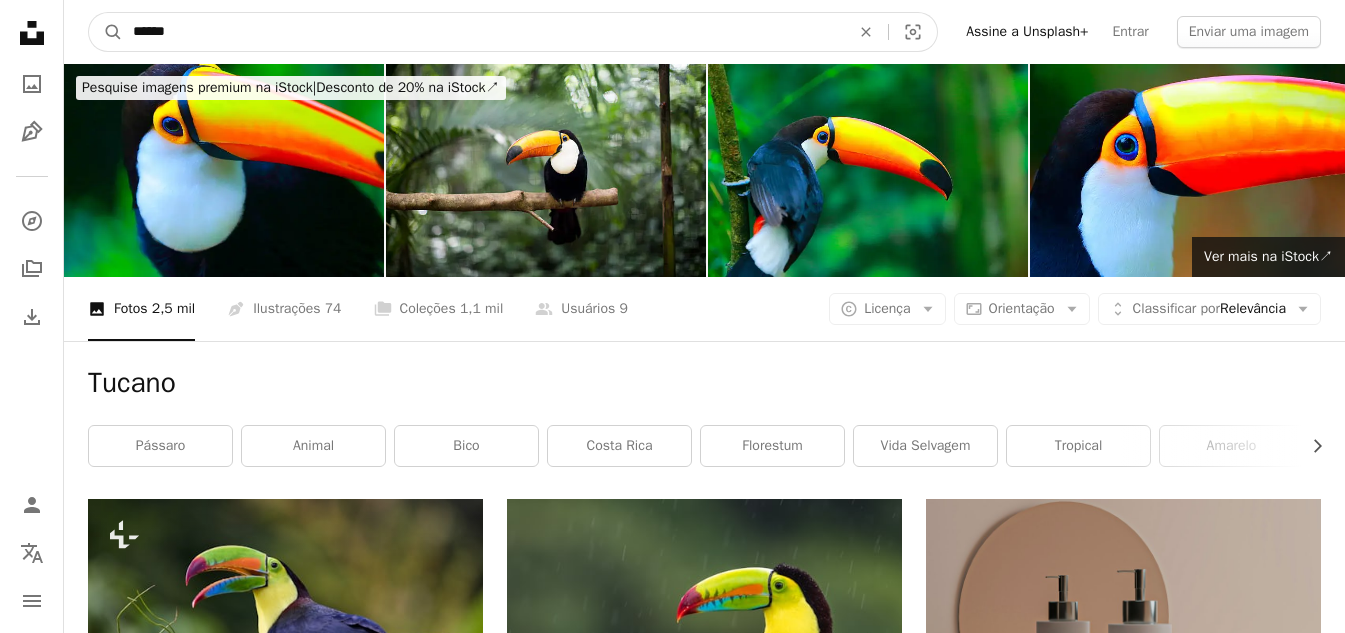 click on "******" at bounding box center (483, 32) 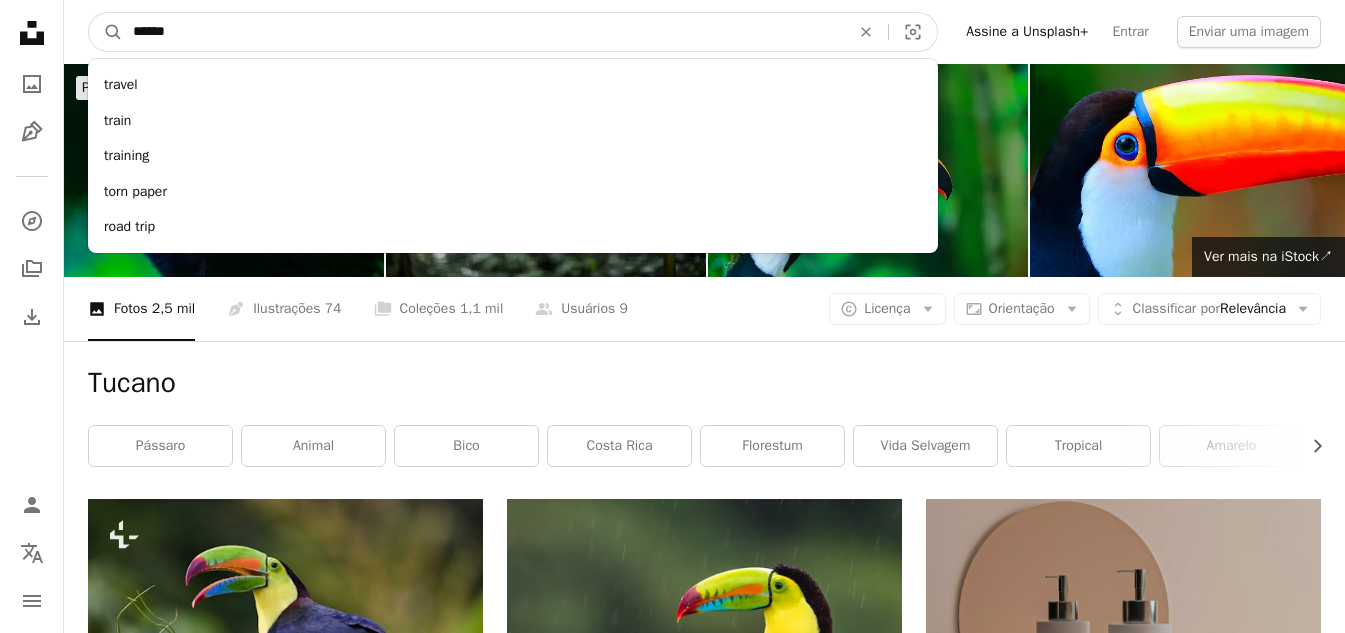 type on "******" 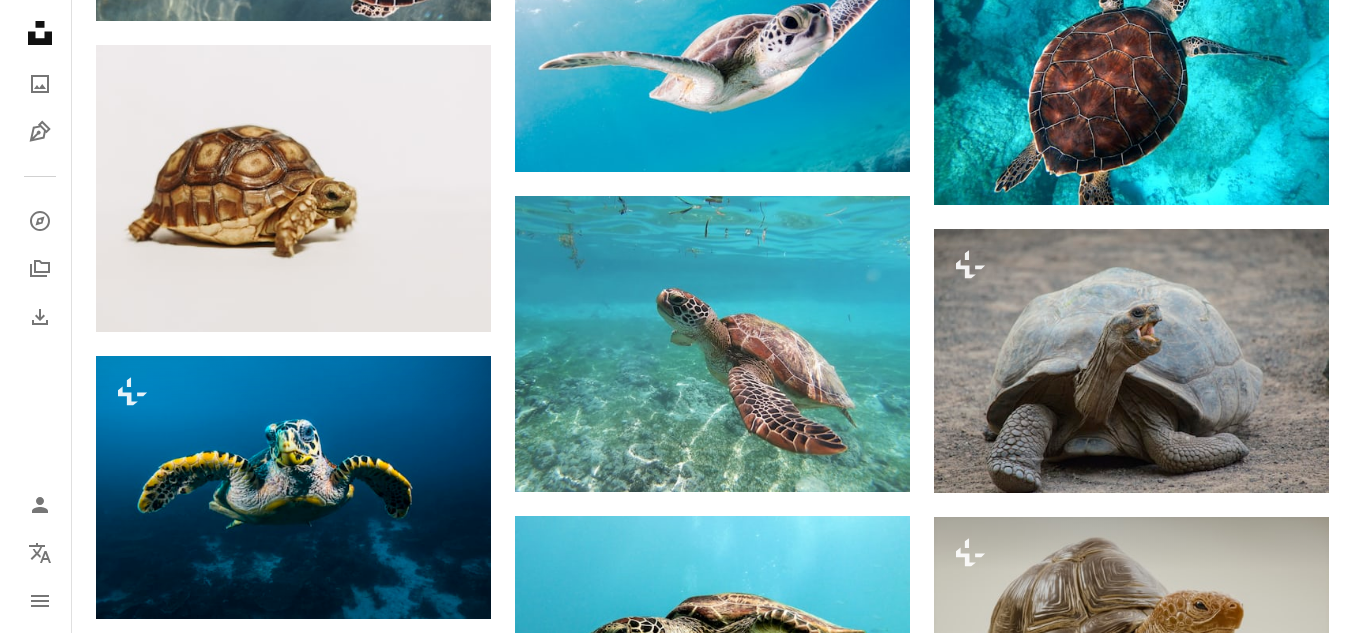 scroll, scrollTop: 2000, scrollLeft: 0, axis: vertical 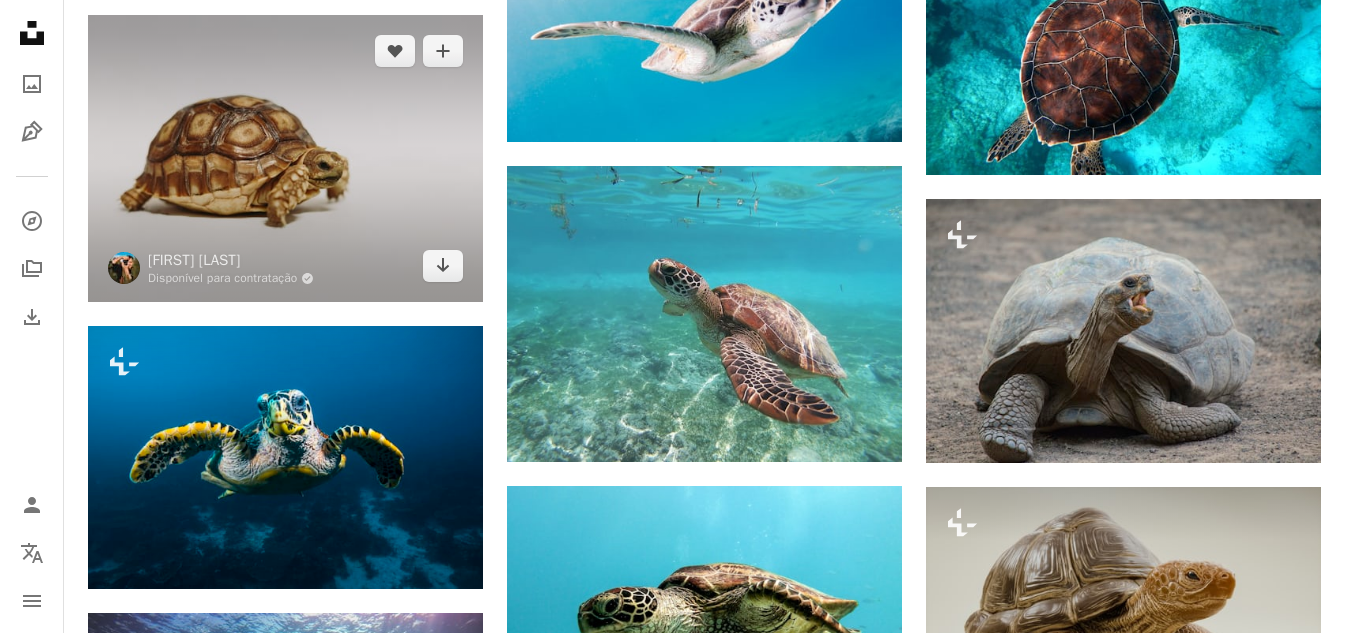 click at bounding box center (285, 159) 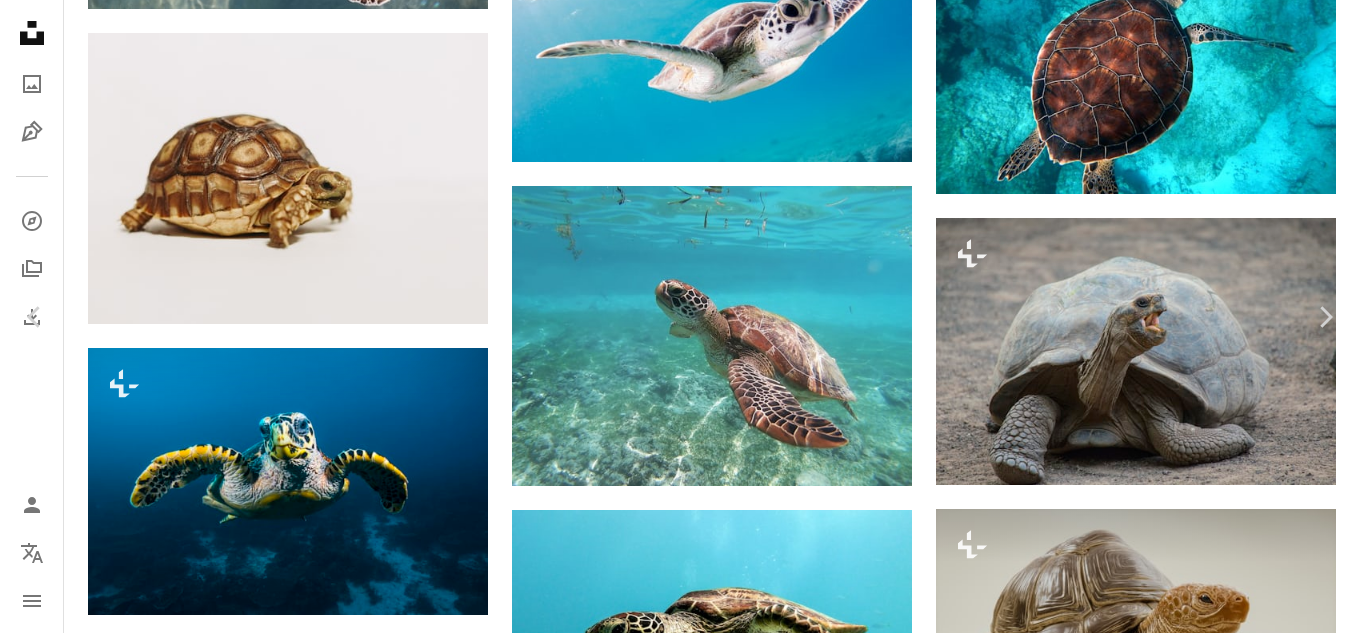 drag, startPoint x: 542, startPoint y: 318, endPoint x: 1130, endPoint y: 44, distance: 648.7064 